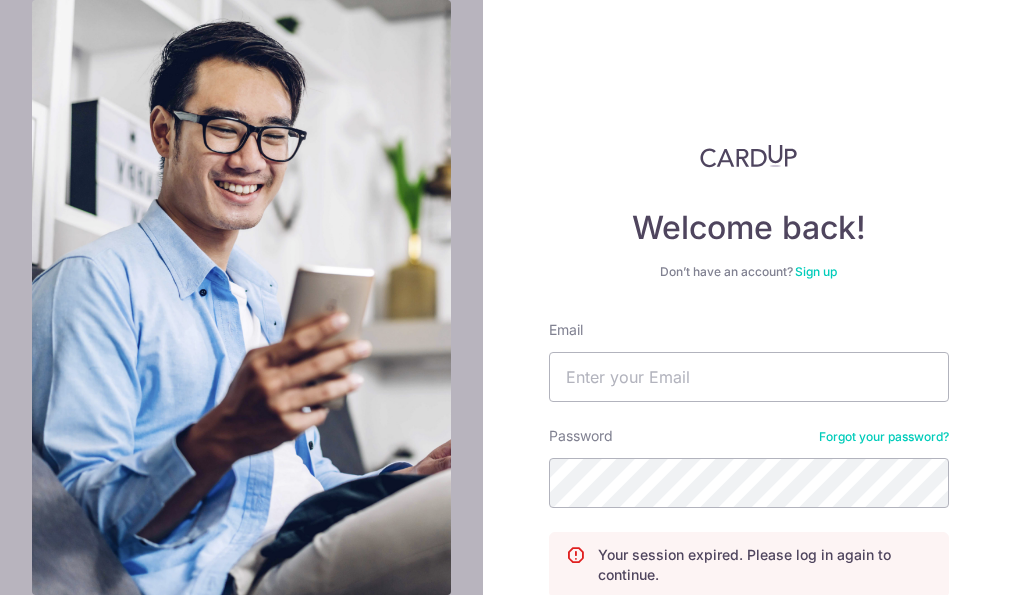 scroll, scrollTop: 0, scrollLeft: 0, axis: both 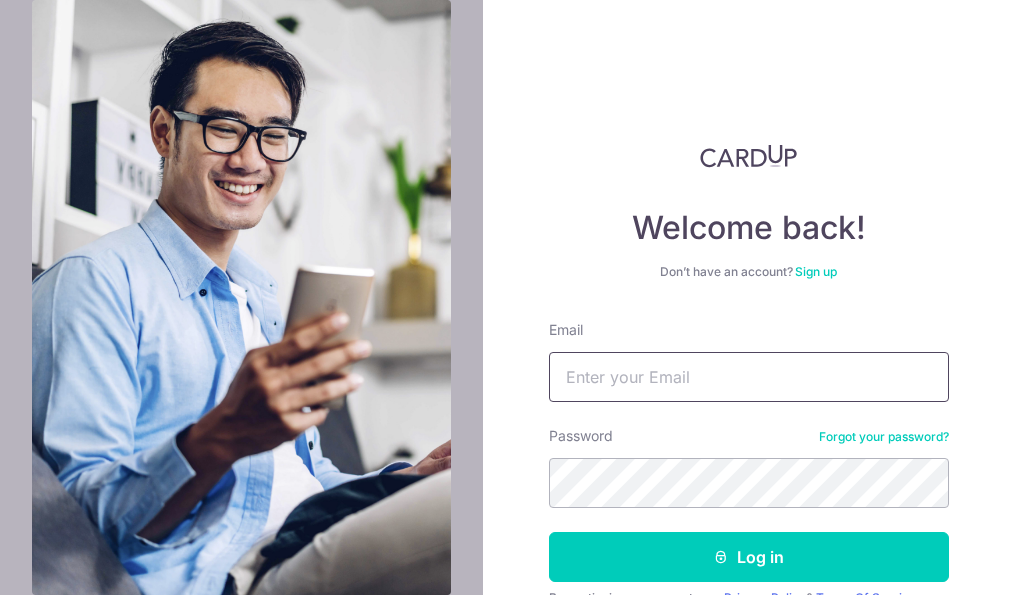 click on "Email" at bounding box center (749, 377) 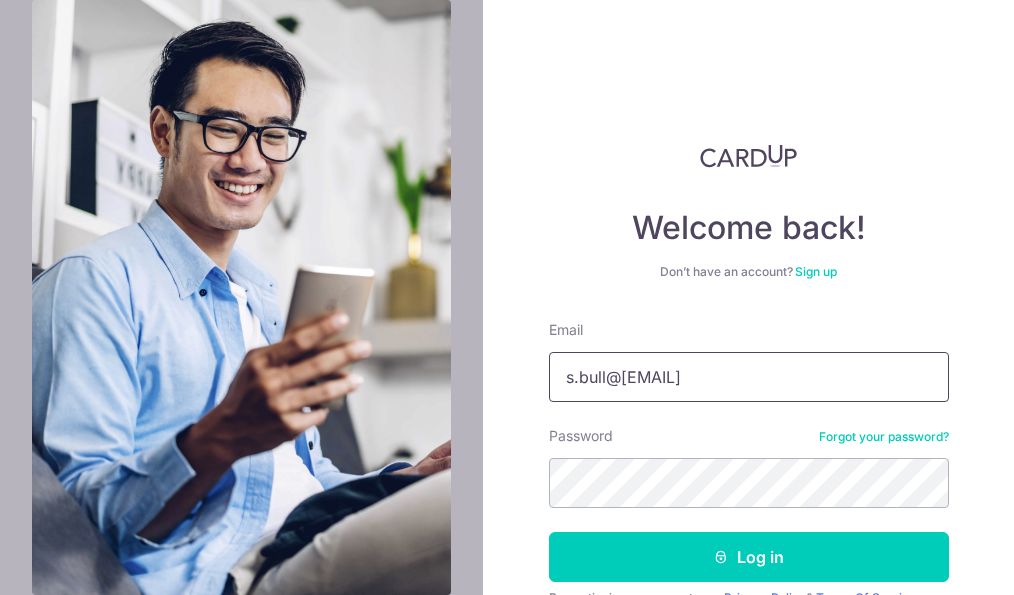 type on "s.bull@fearnleys.com" 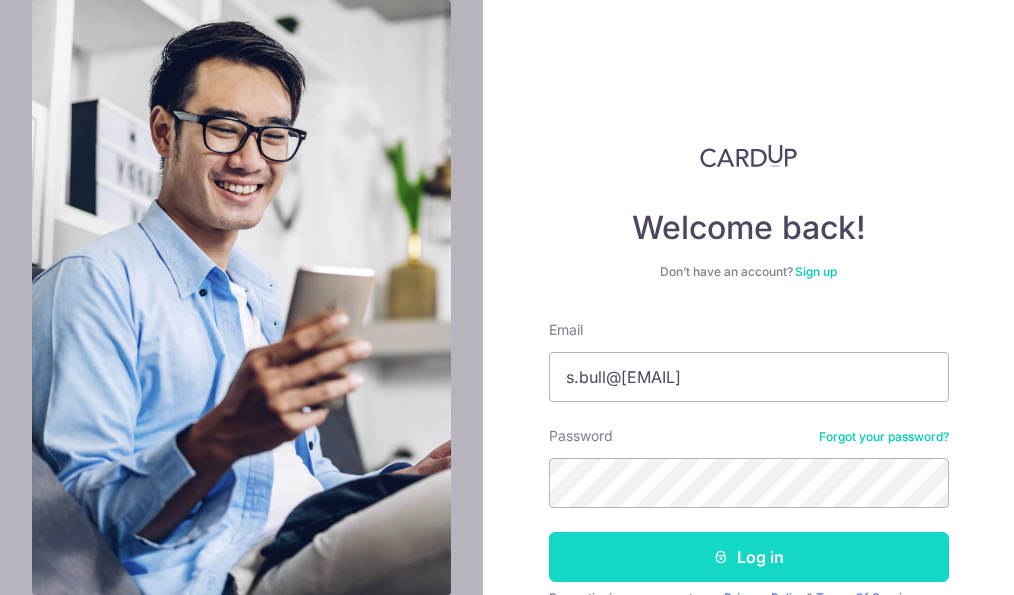 click on "Log in" at bounding box center [749, 557] 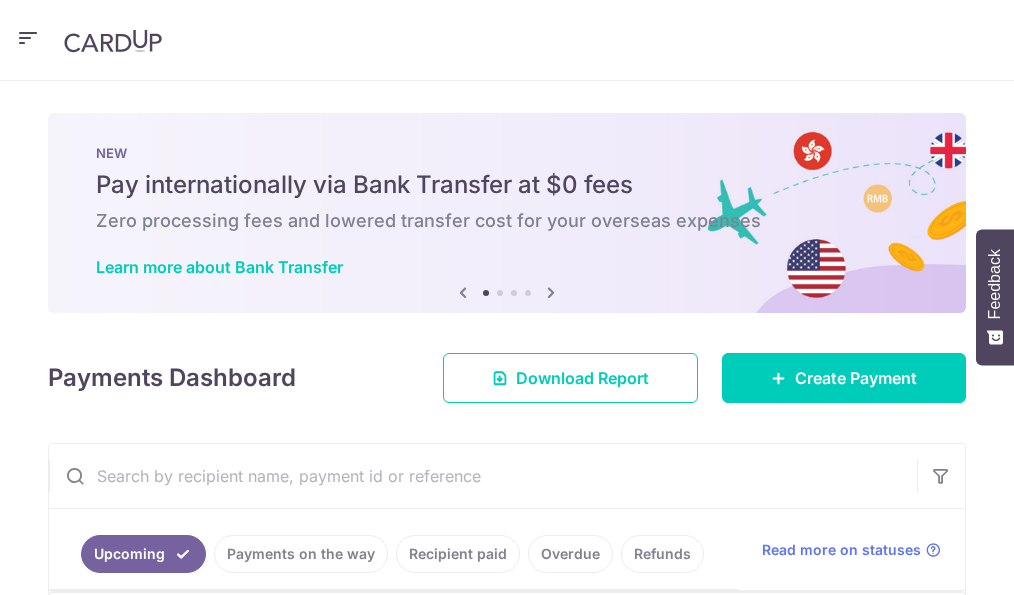 scroll, scrollTop: 0, scrollLeft: 0, axis: both 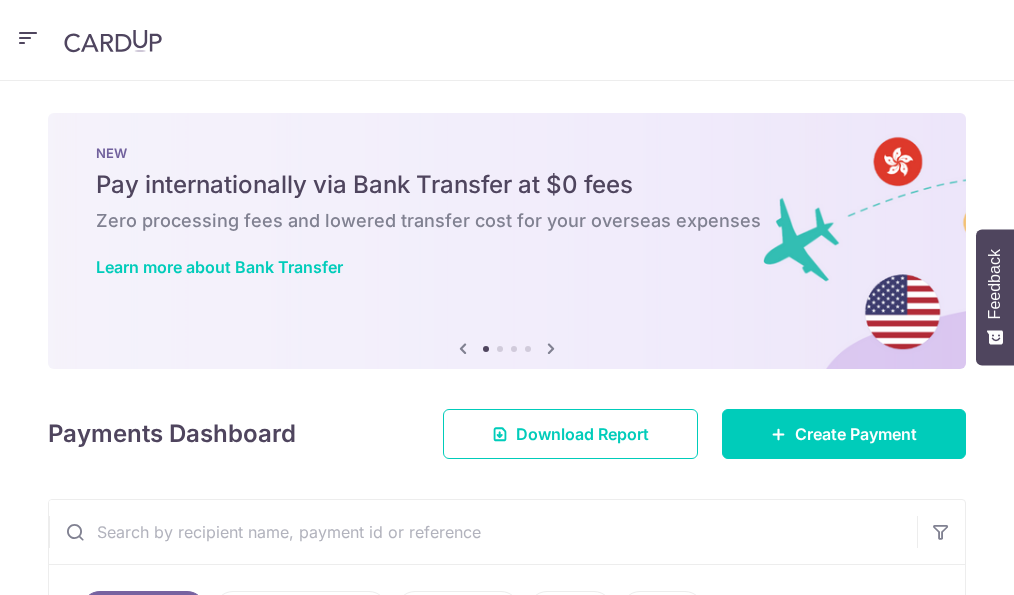 click at bounding box center (-42, 193) 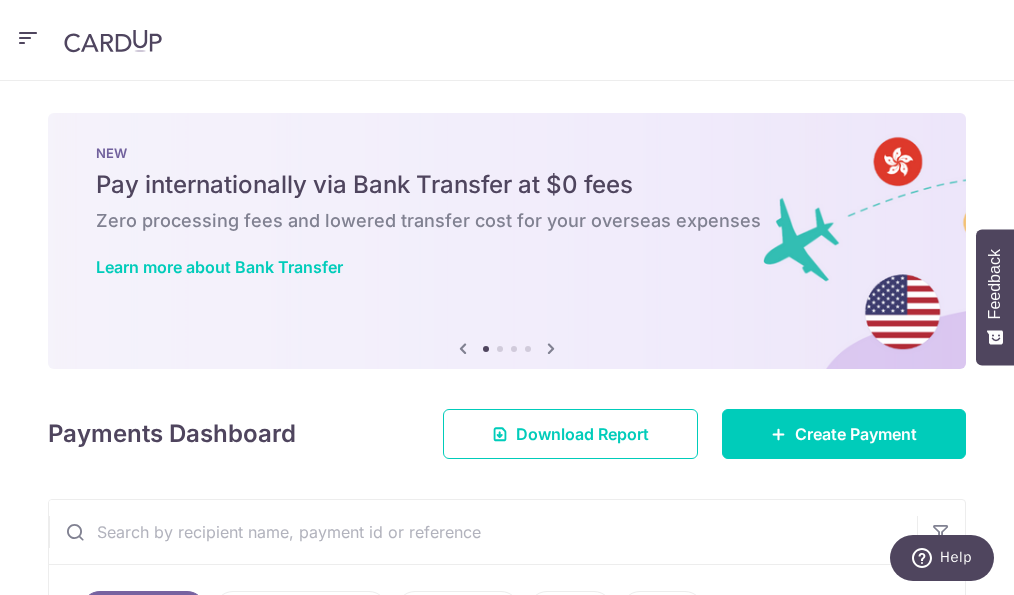 click on "Cards" at bounding box center (-126, 337) 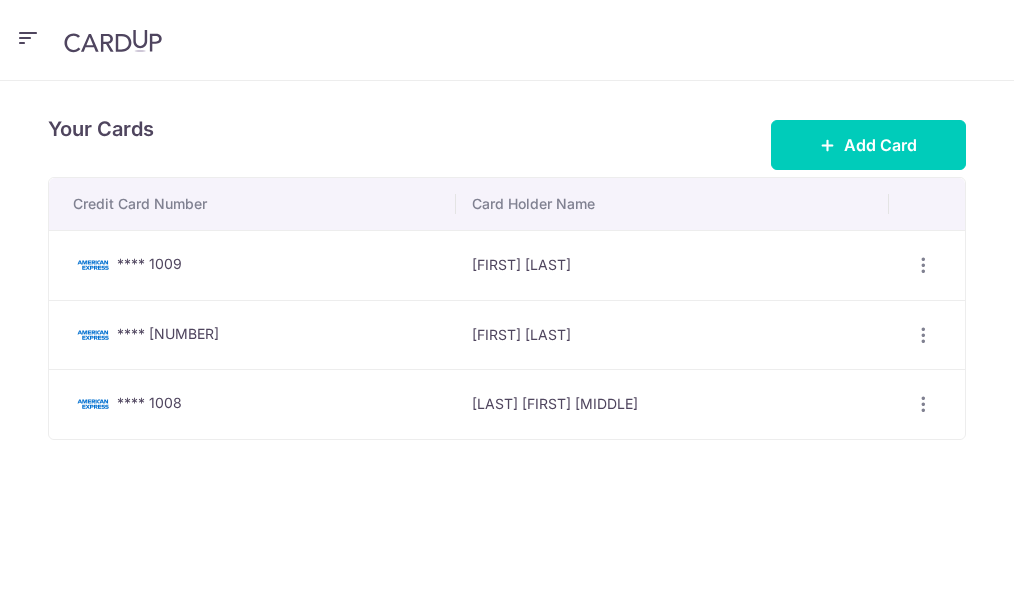 scroll, scrollTop: 0, scrollLeft: 0, axis: both 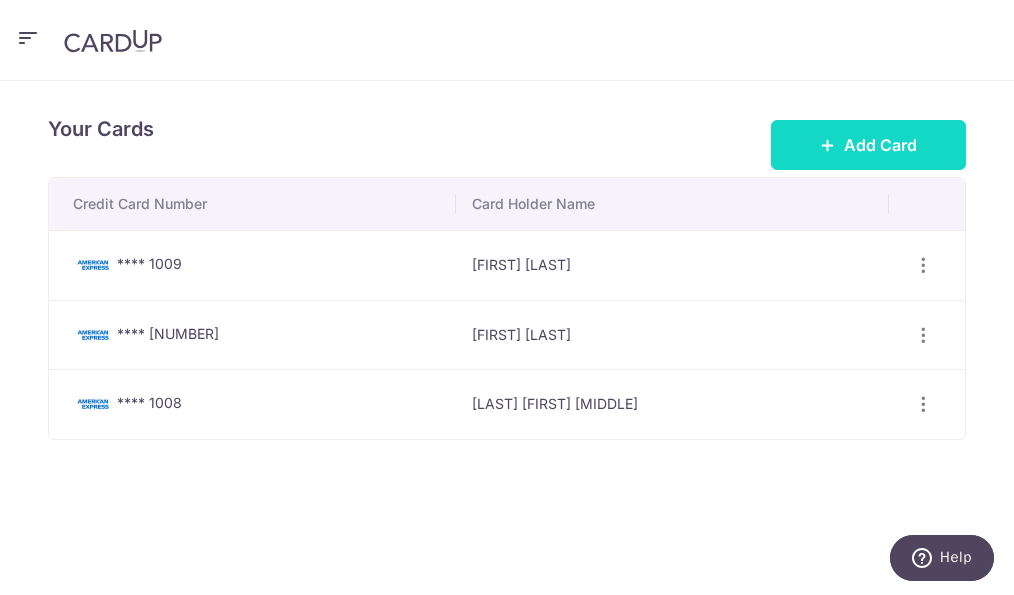 click at bounding box center (828, 145) 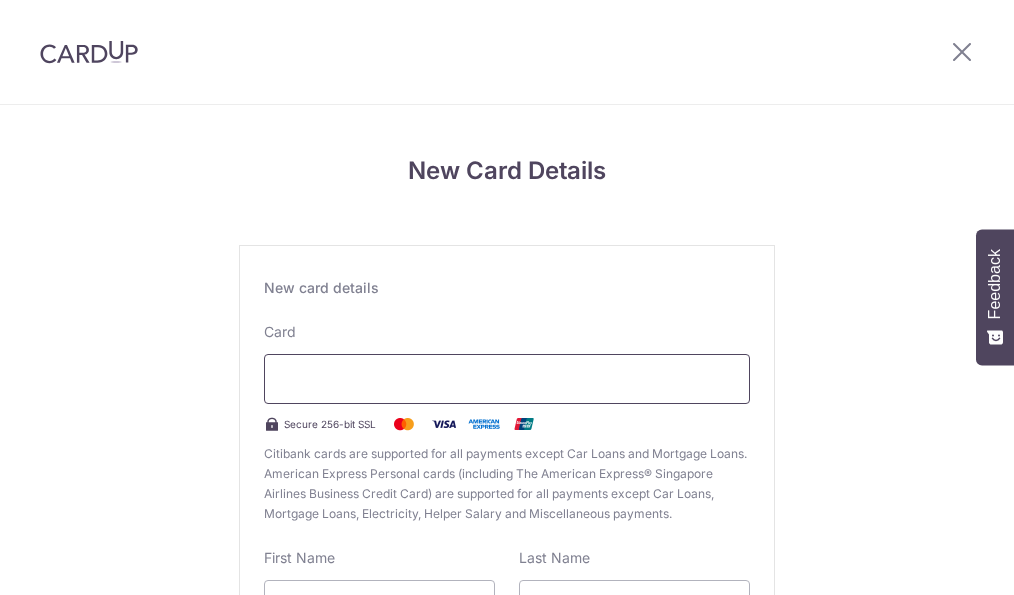 scroll, scrollTop: 0, scrollLeft: 0, axis: both 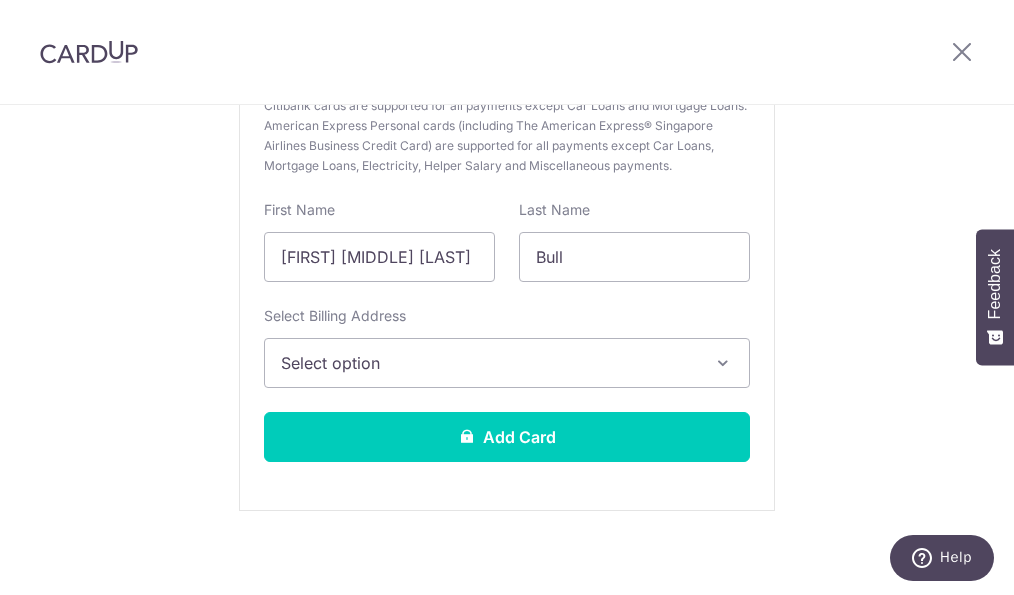 click on "Select option" at bounding box center (489, 363) 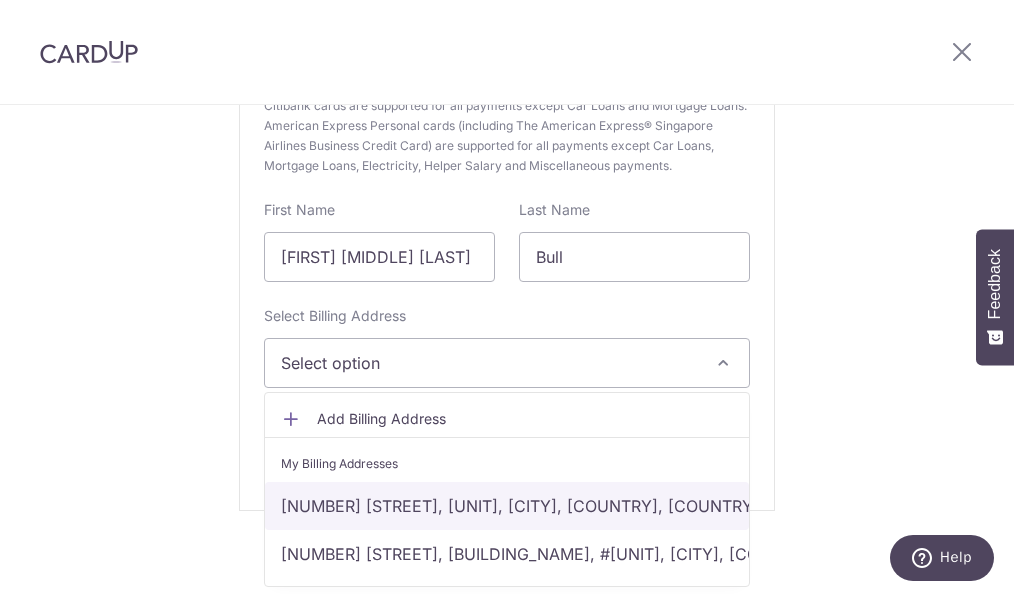 click on "3 Killiney Rd, 04-06/07, Singapore, Singapore, Singapore-239519" at bounding box center (507, 506) 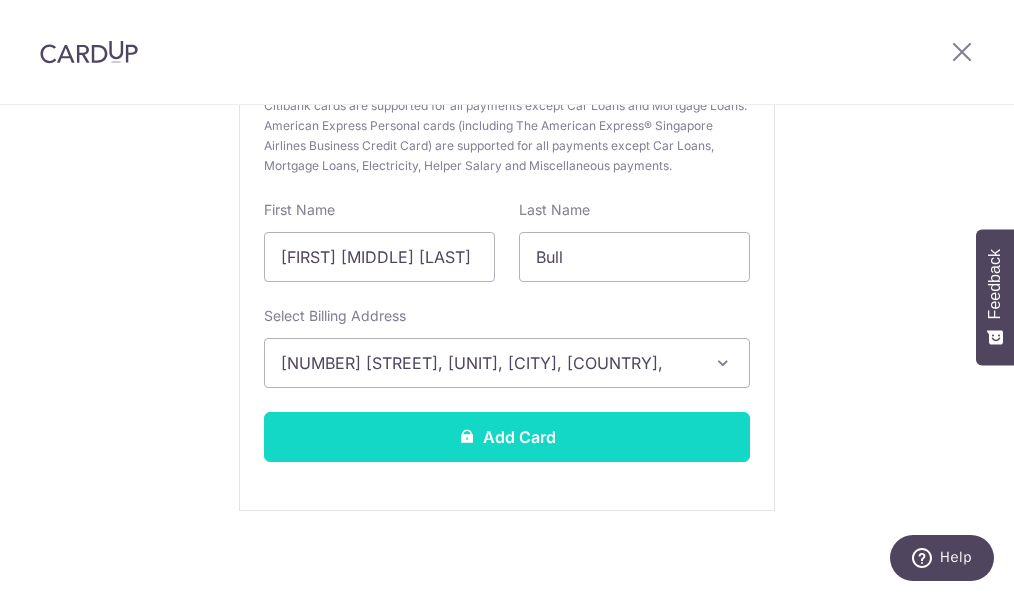 click on "Add Card" at bounding box center (507, 437) 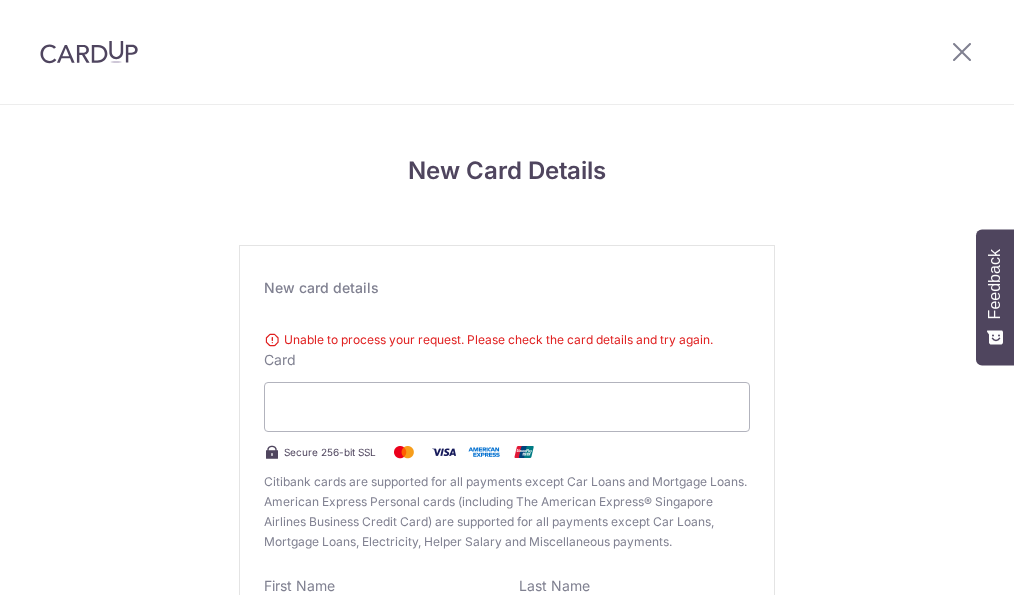 scroll, scrollTop: 0, scrollLeft: 0, axis: both 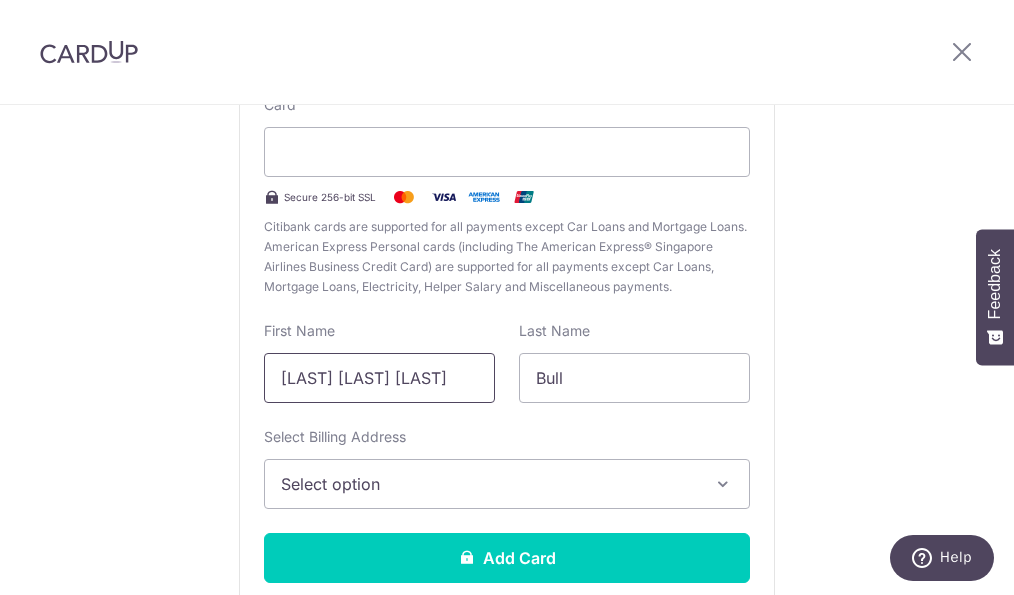 drag, startPoint x: 397, startPoint y: 366, endPoint x: 168, endPoint y: 374, distance: 229.1397 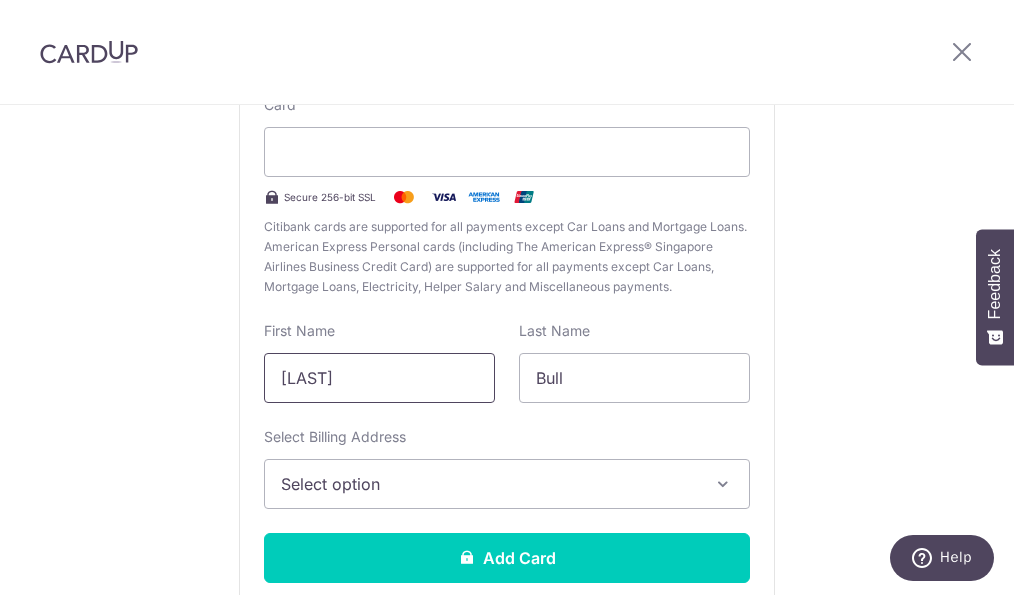 type on "Sebastian" 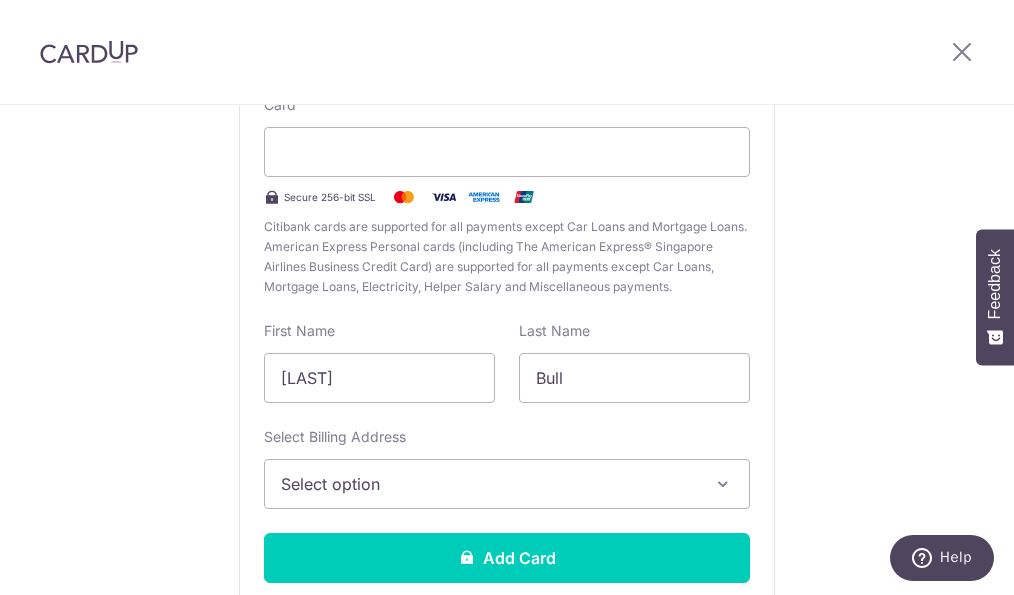 click on "Select option" at bounding box center (489, 484) 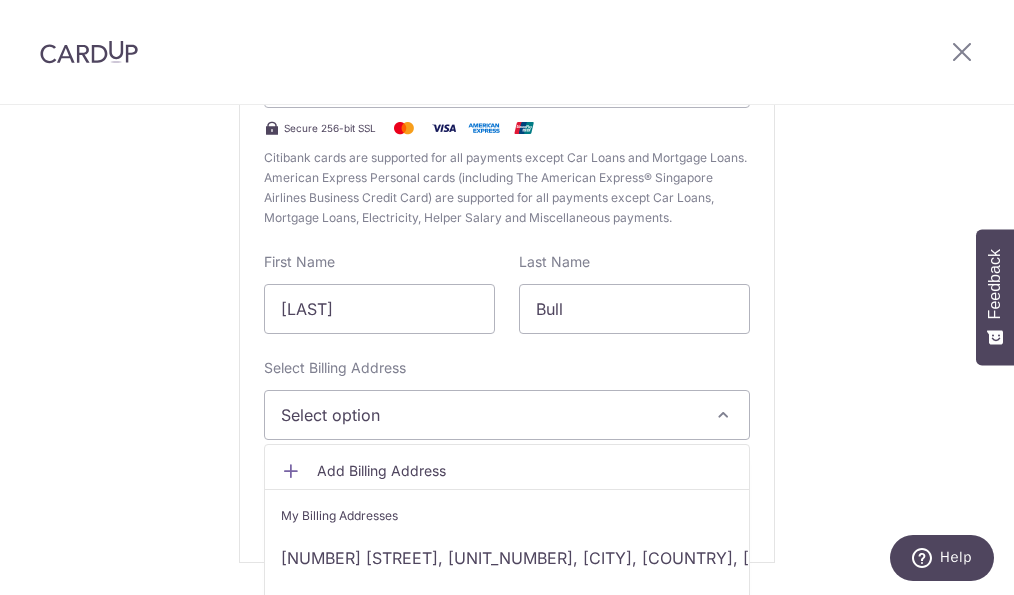 scroll, scrollTop: 376, scrollLeft: 0, axis: vertical 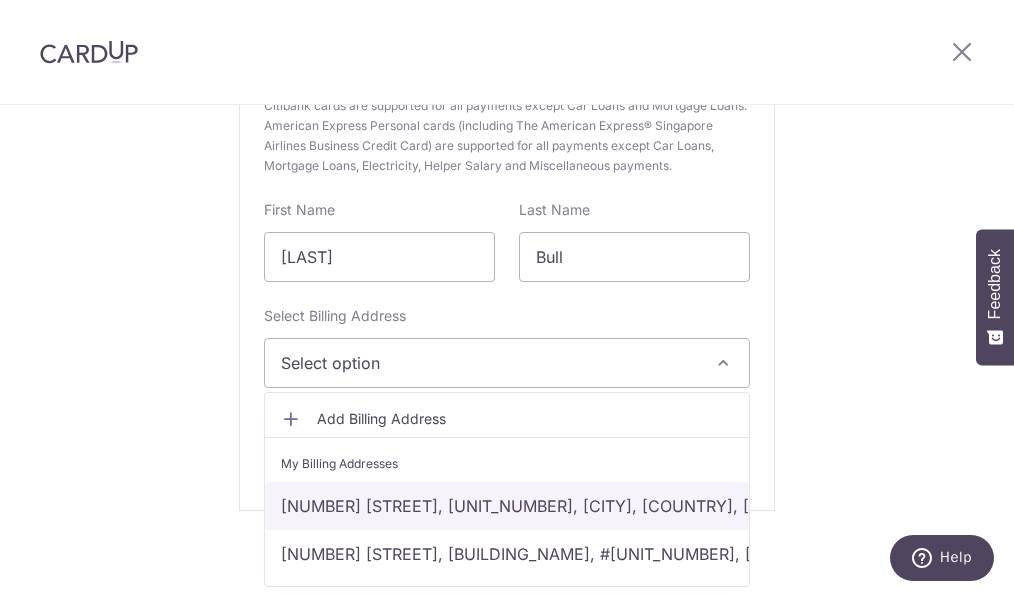 click on "3 Killiney Rd, 04-06/07, Singapore, Singapore, Singapore-239519" at bounding box center [507, 506] 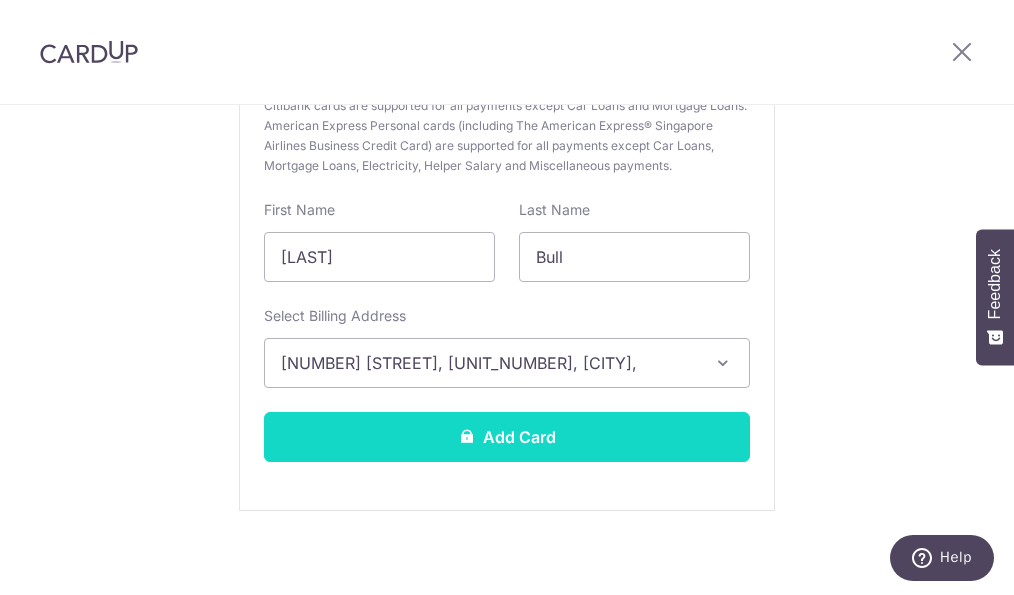 click on "Add Card" at bounding box center [507, 437] 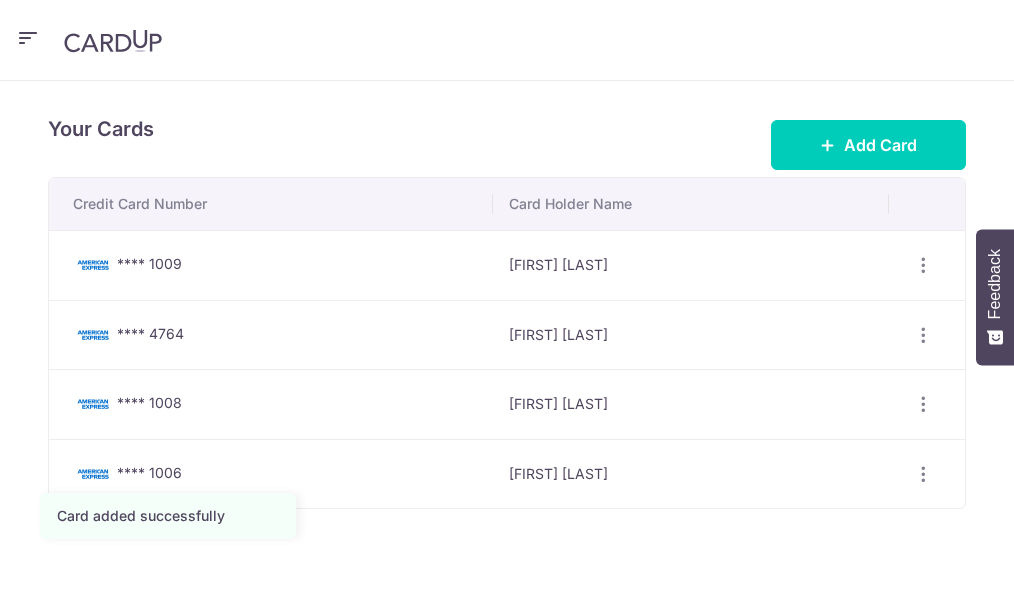 scroll, scrollTop: 0, scrollLeft: 0, axis: both 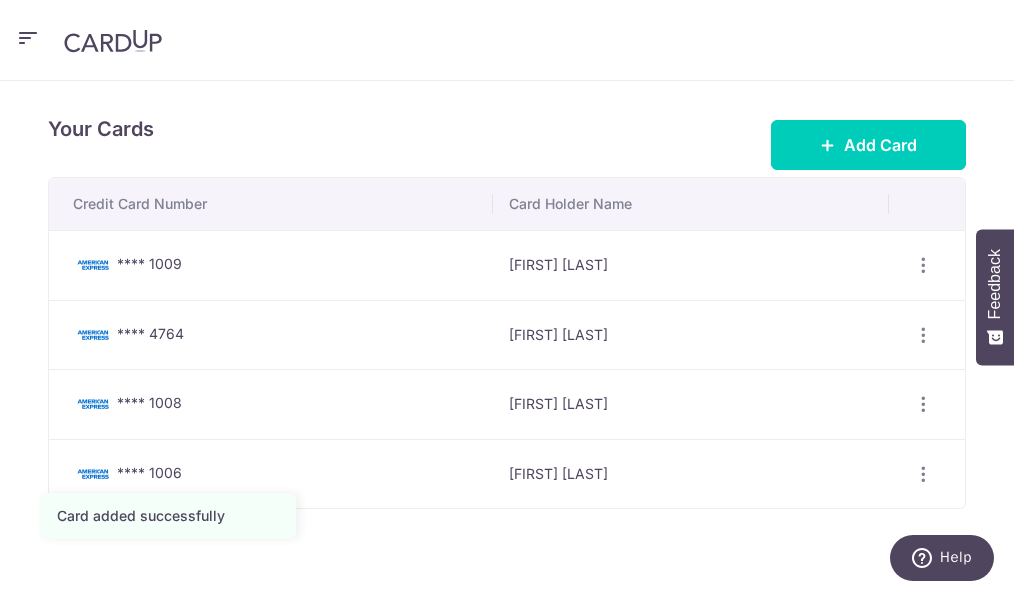 click on "Home" at bounding box center [-126, 145] 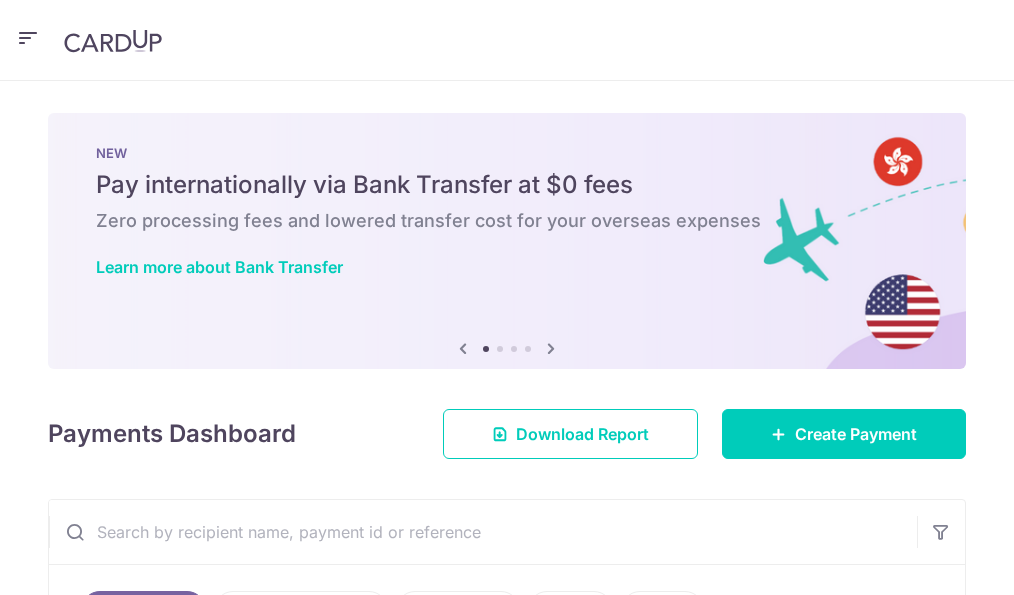 scroll, scrollTop: 0, scrollLeft: 0, axis: both 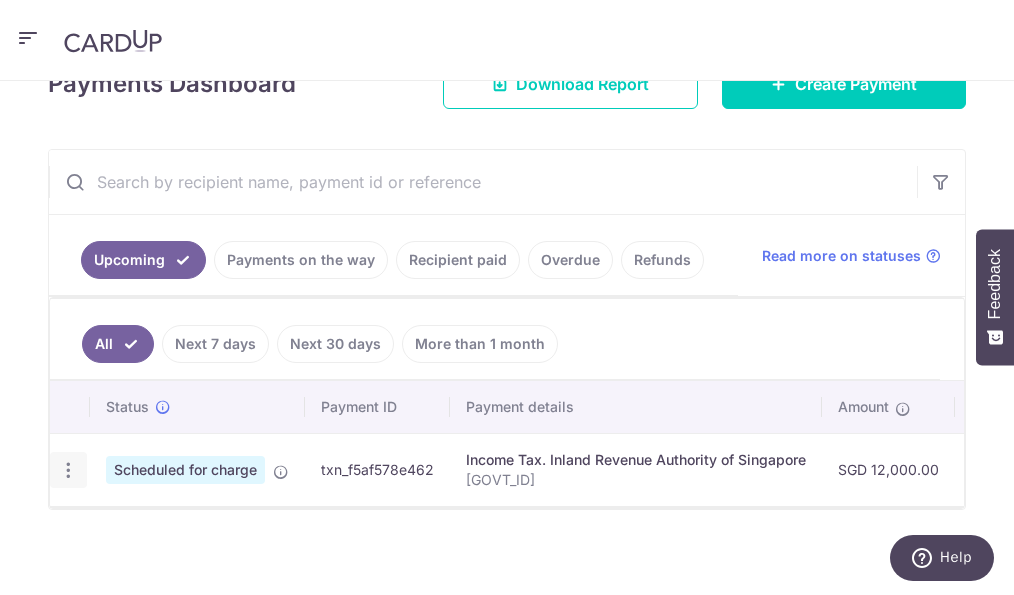 click on "Update payment
Cancel payment" at bounding box center (68, 470) 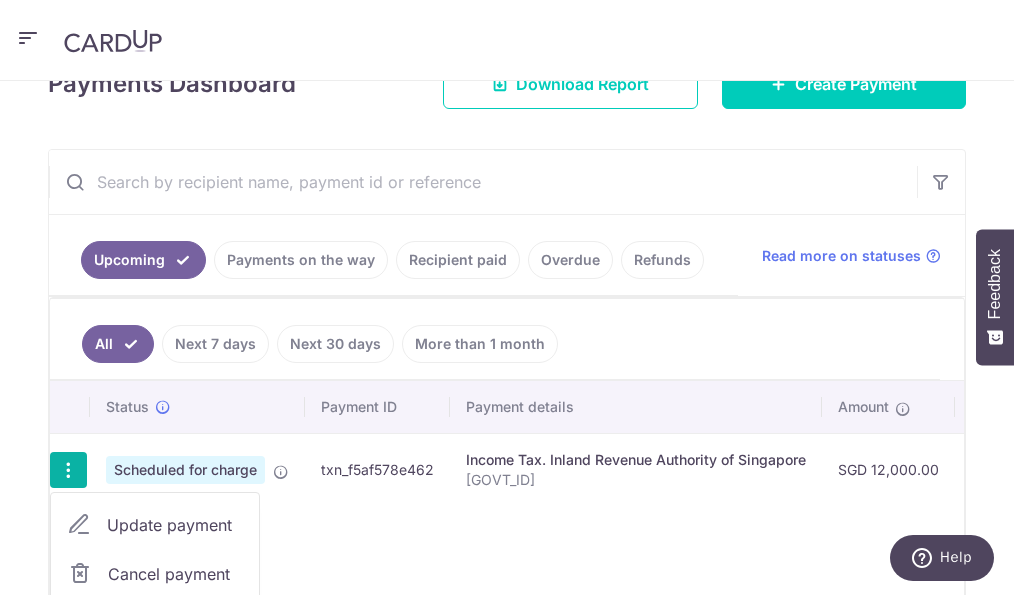 click on "Update payment" at bounding box center (175, 525) 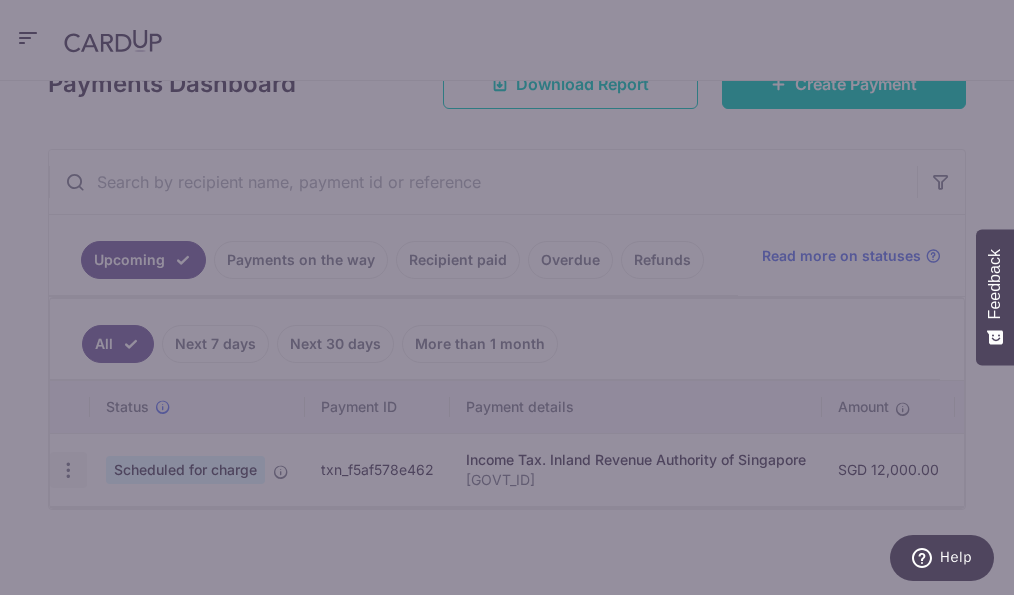 type on "12,000.00" 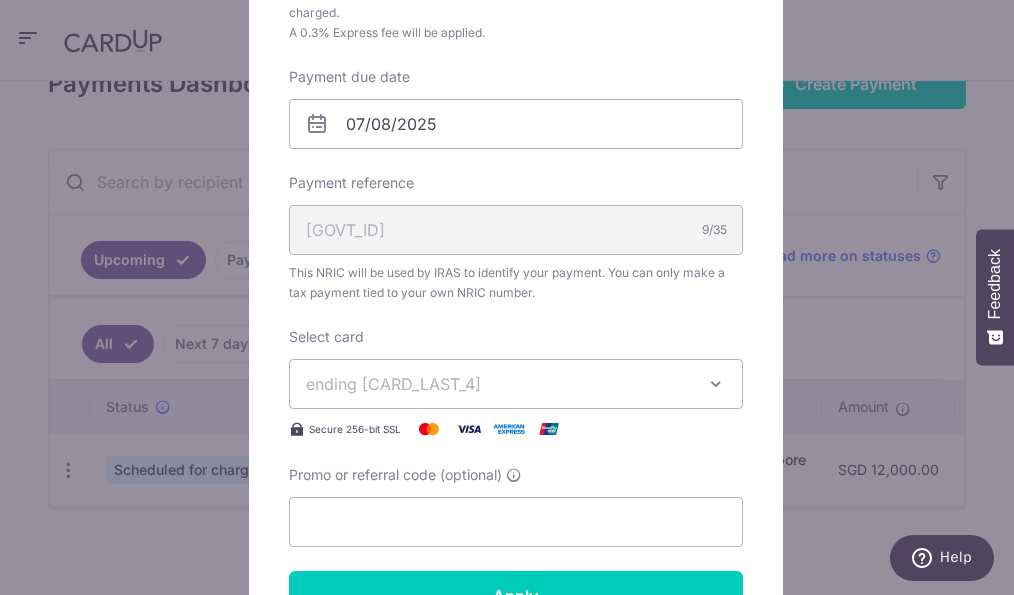 scroll, scrollTop: 636, scrollLeft: 0, axis: vertical 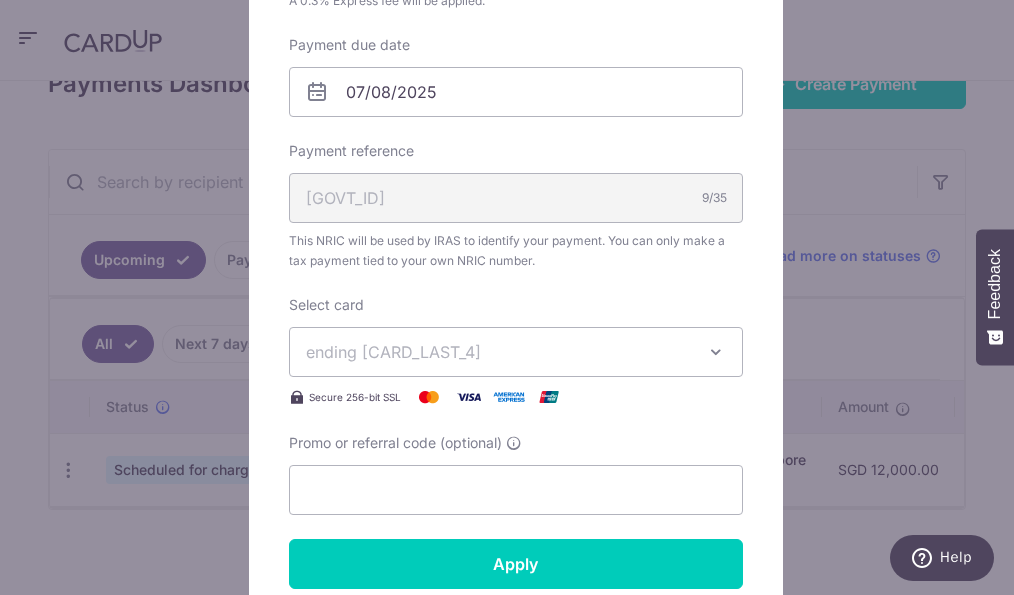 click on "ending 1008" at bounding box center (498, 352) 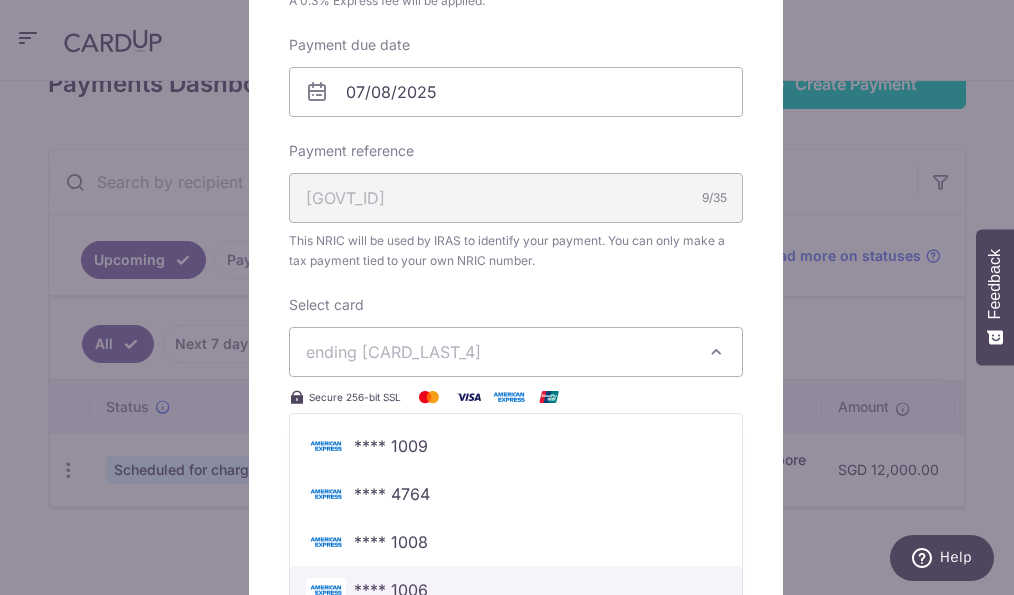 click on "**** 1006" at bounding box center [516, 590] 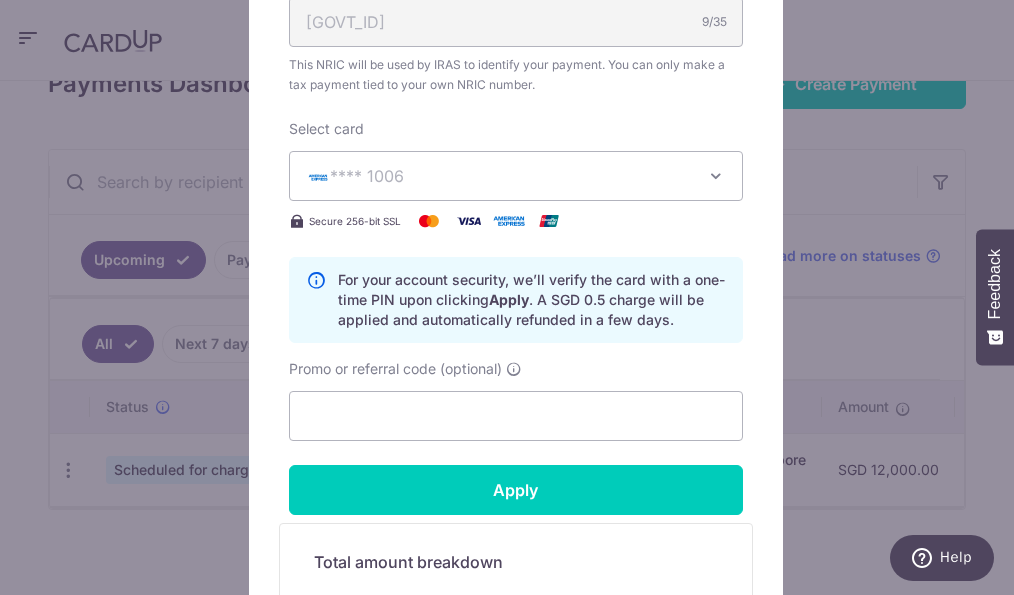 scroll, scrollTop: 814, scrollLeft: 0, axis: vertical 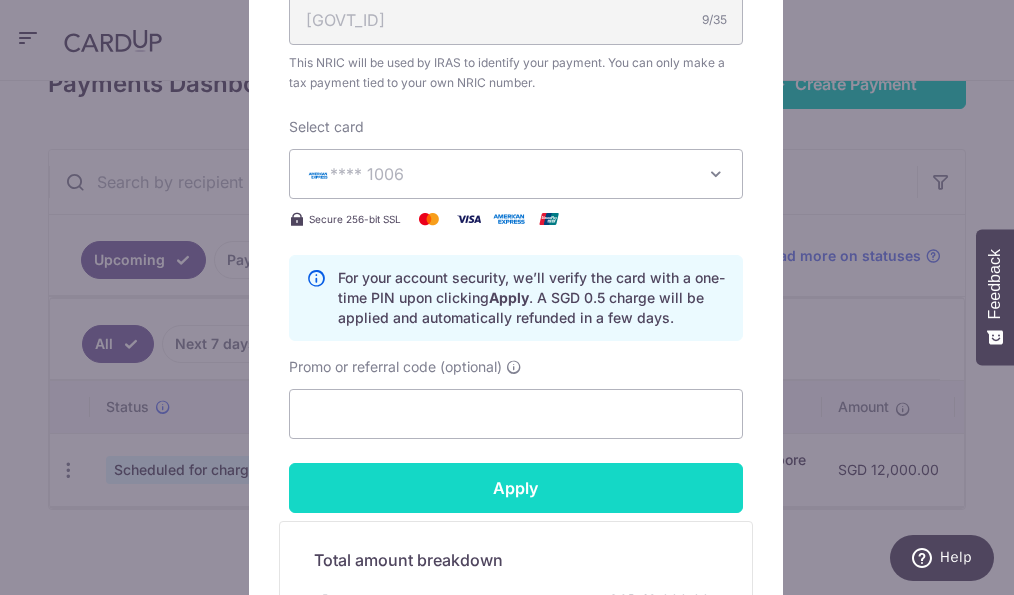 click on "Apply" at bounding box center [516, 488] 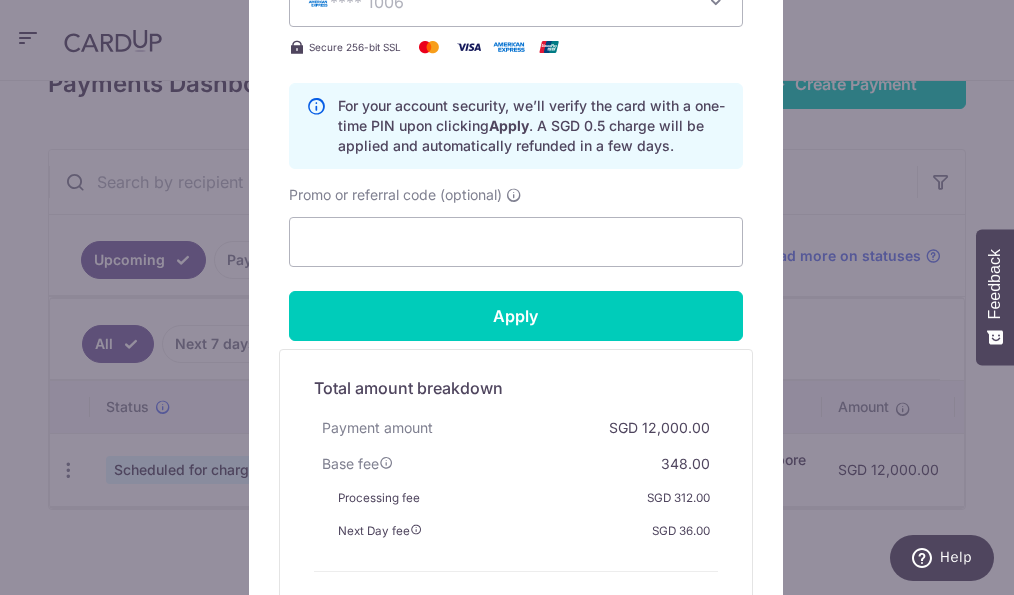 scroll, scrollTop: 988, scrollLeft: 0, axis: vertical 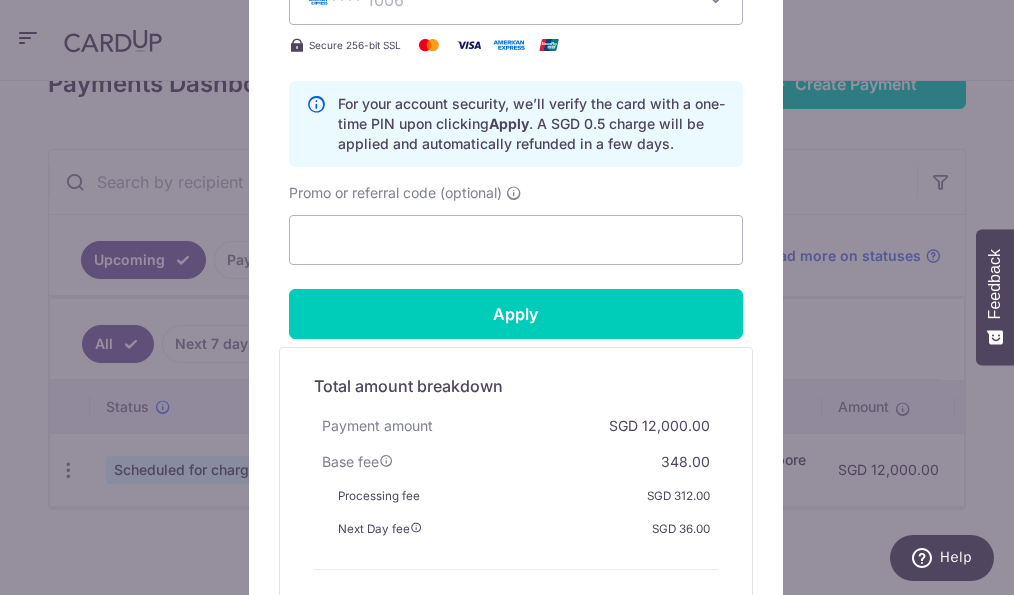 type on "Successfully Applied" 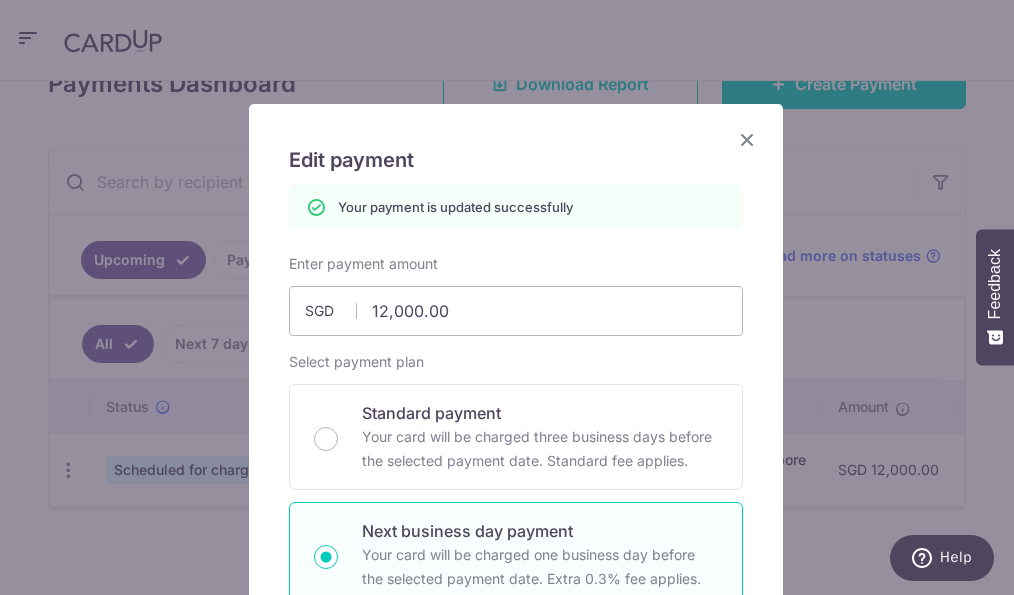 scroll, scrollTop: 0, scrollLeft: 0, axis: both 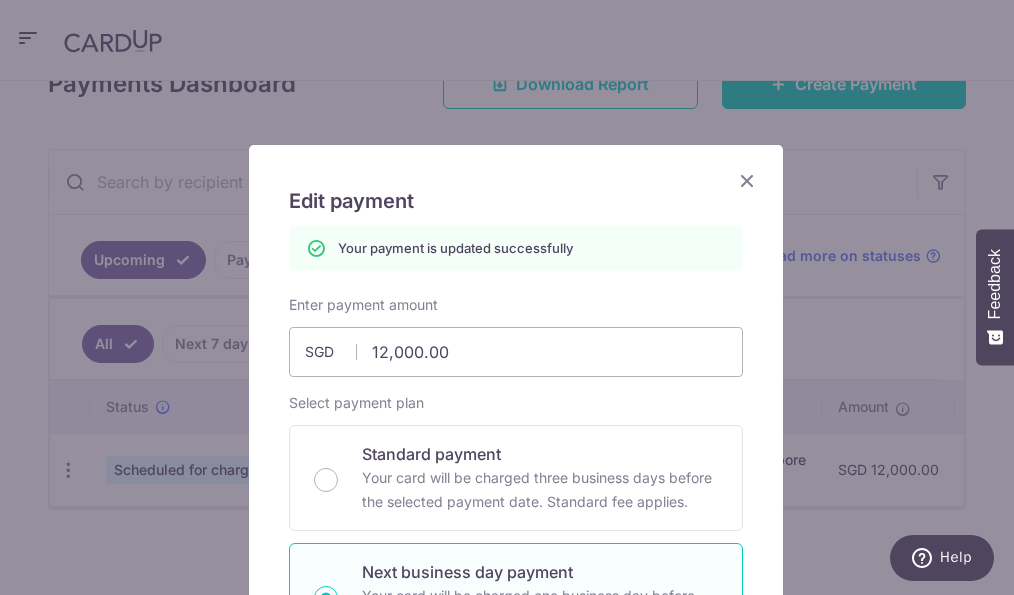 click at bounding box center [747, 180] 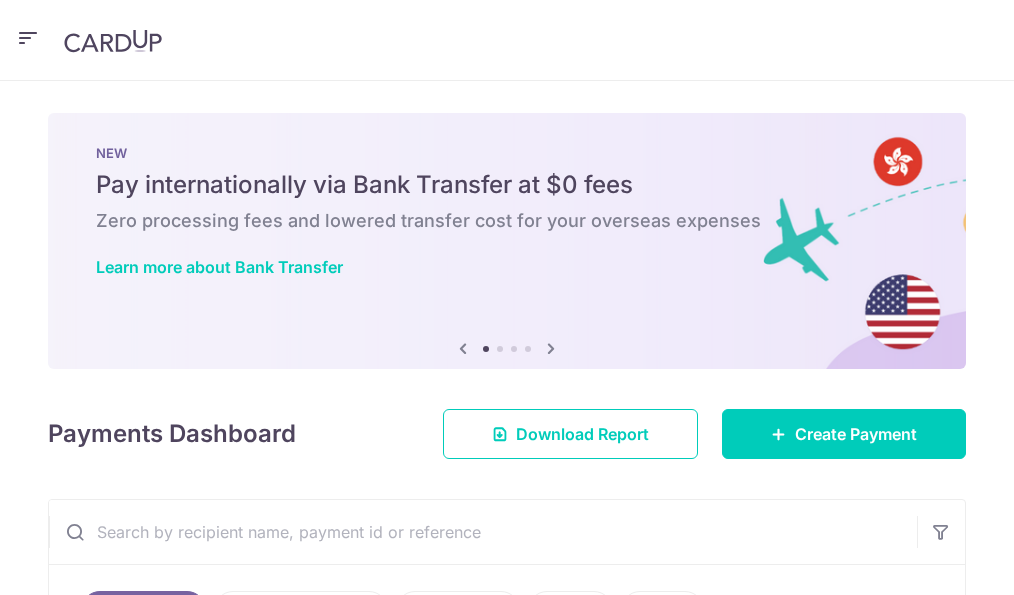 scroll, scrollTop: 0, scrollLeft: 0, axis: both 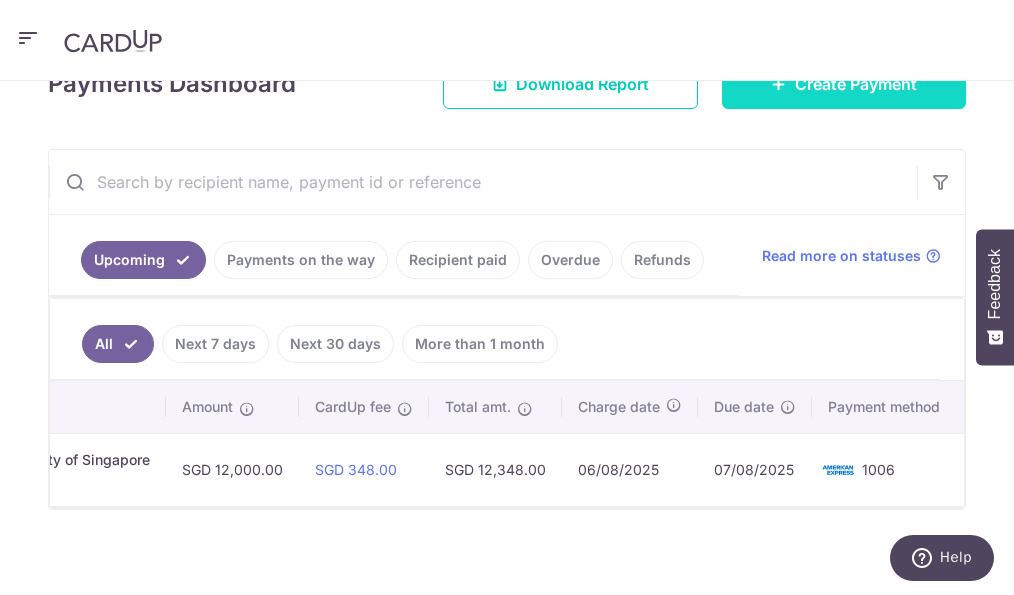 click on "Create Payment" at bounding box center [844, 84] 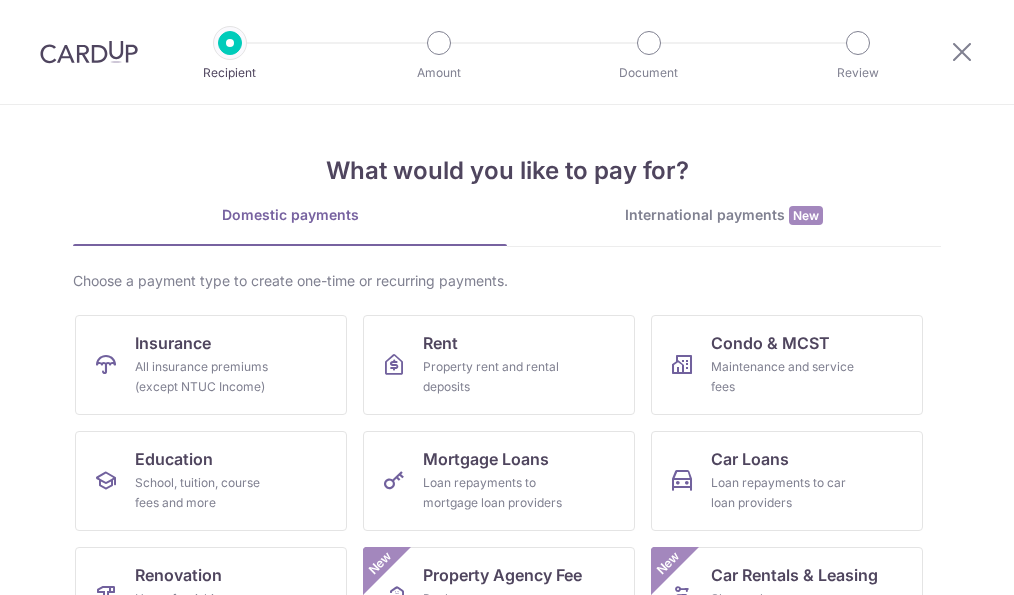 scroll, scrollTop: 0, scrollLeft: 0, axis: both 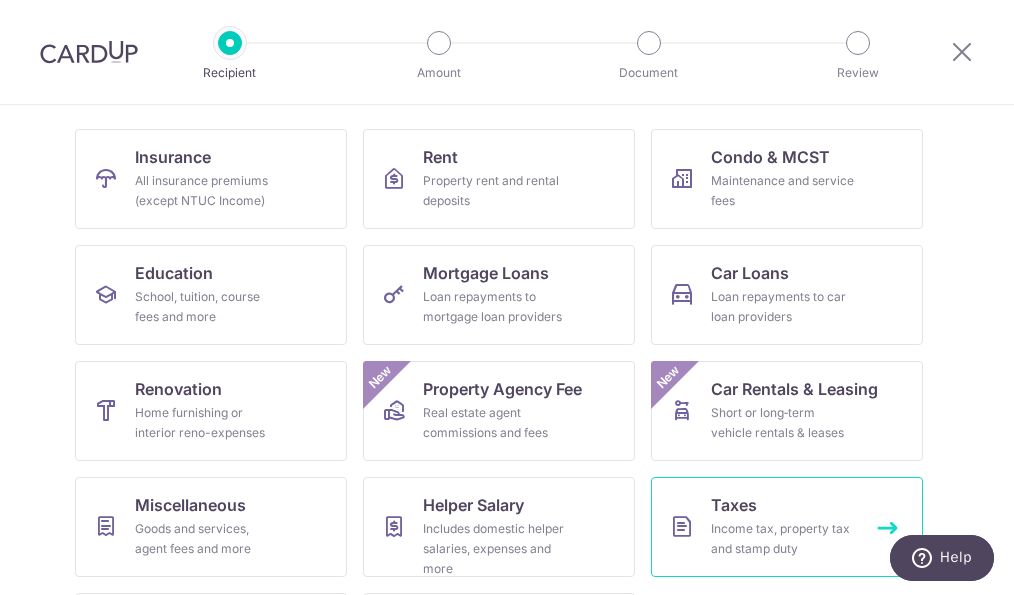 click on "Income tax, property tax and stamp duty" at bounding box center (783, 539) 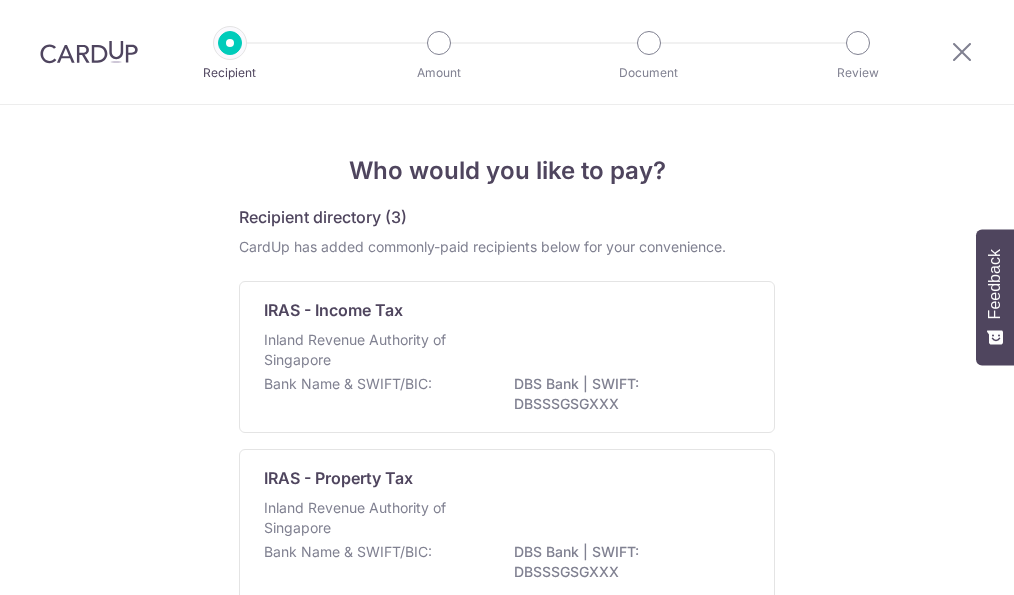 scroll, scrollTop: 0, scrollLeft: 0, axis: both 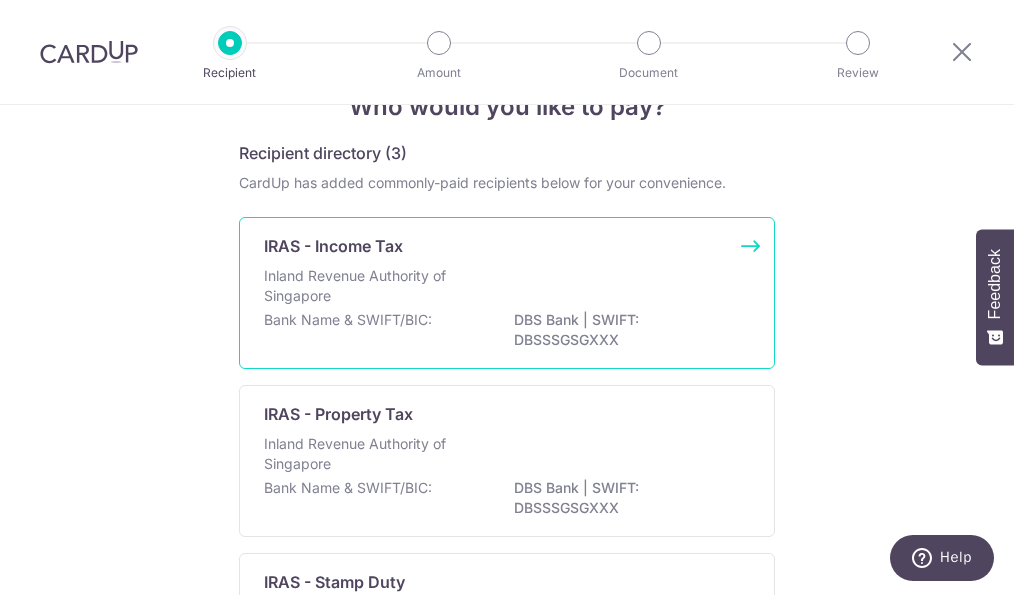 click on "DBS Bank | SWIFT: DBSSSGSGXXX" at bounding box center (626, 330) 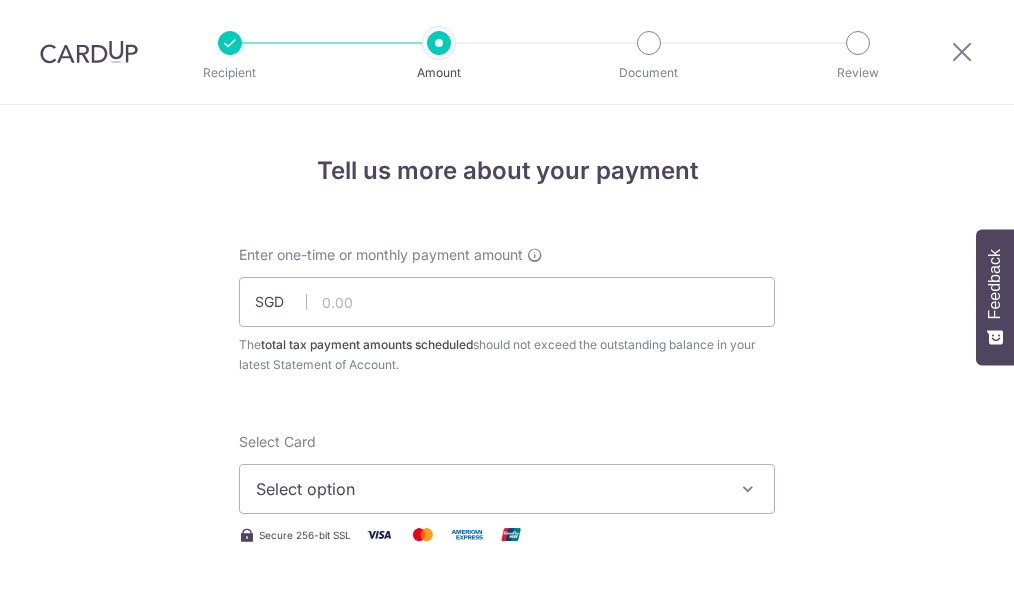 scroll, scrollTop: 0, scrollLeft: 0, axis: both 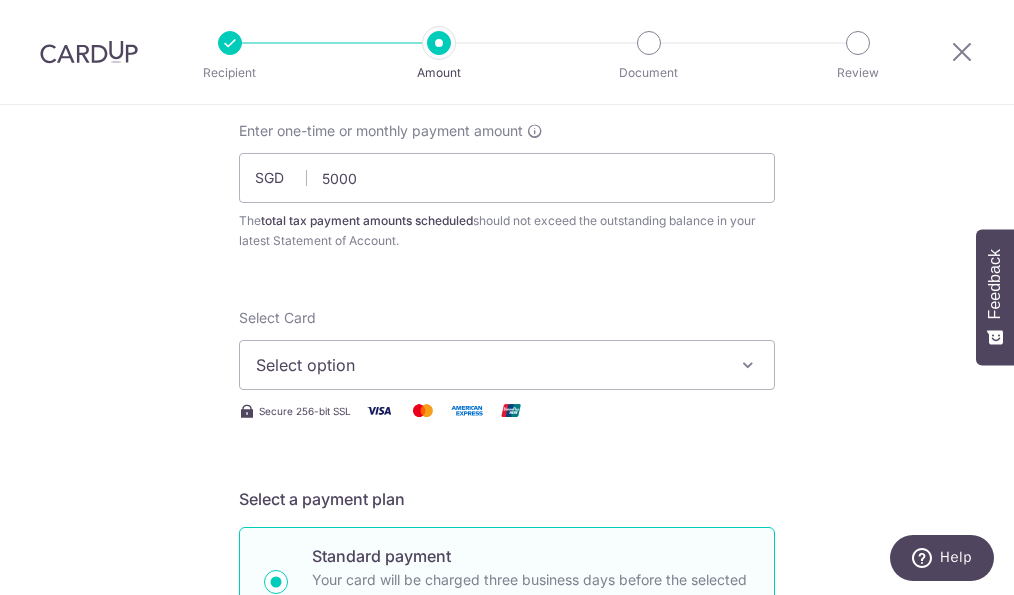 click on "Select option" at bounding box center [489, 365] 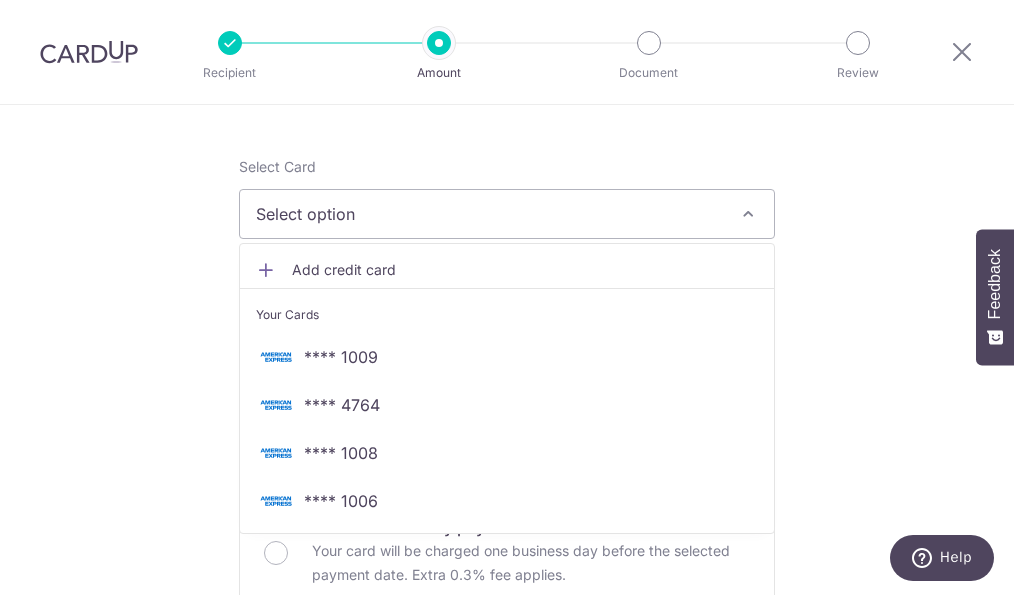 scroll, scrollTop: 274, scrollLeft: 0, axis: vertical 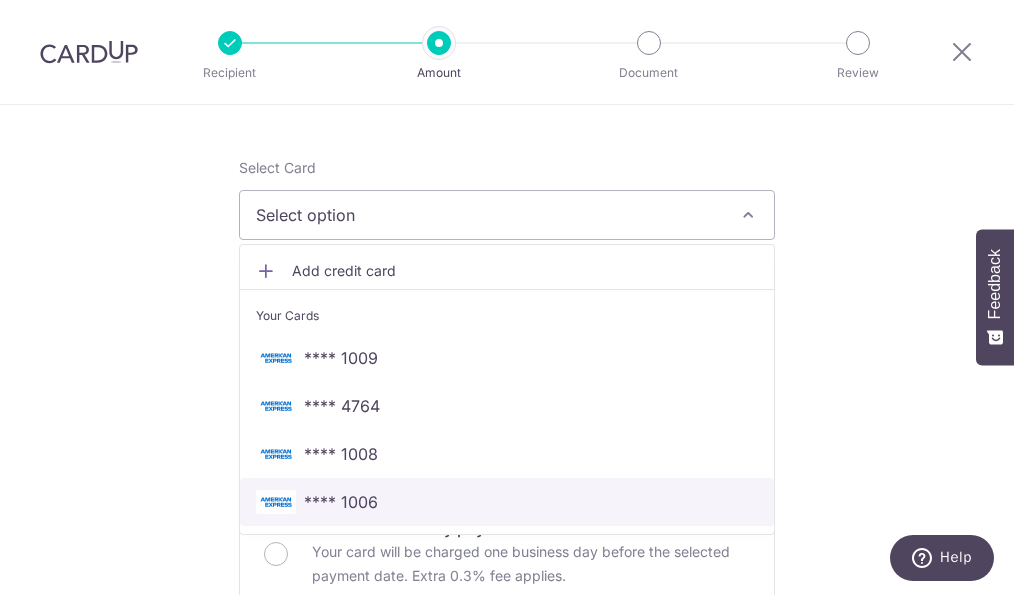 click on "**** 1006" at bounding box center (507, 502) 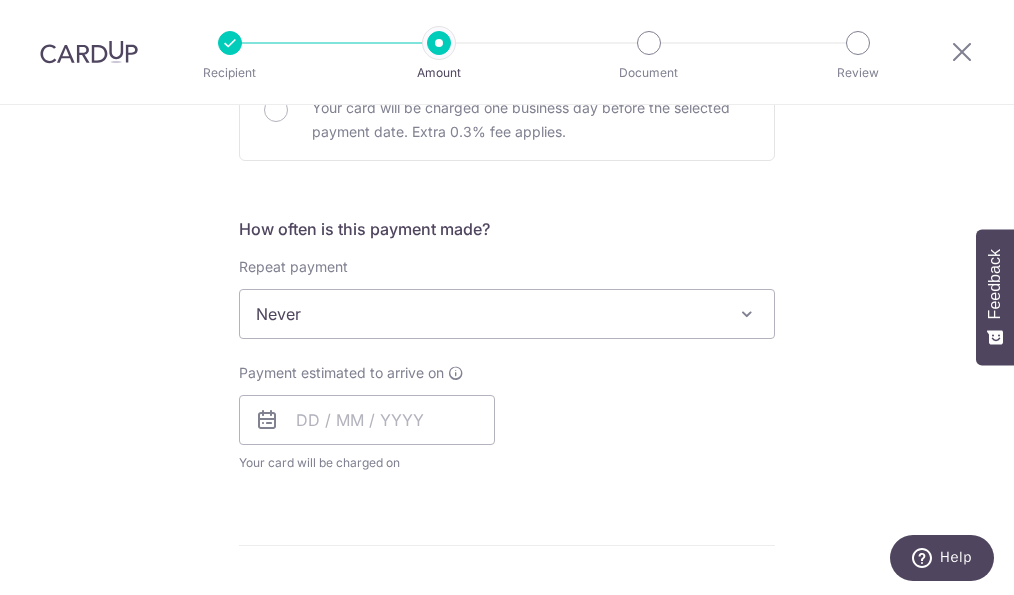 scroll, scrollTop: 720, scrollLeft: 0, axis: vertical 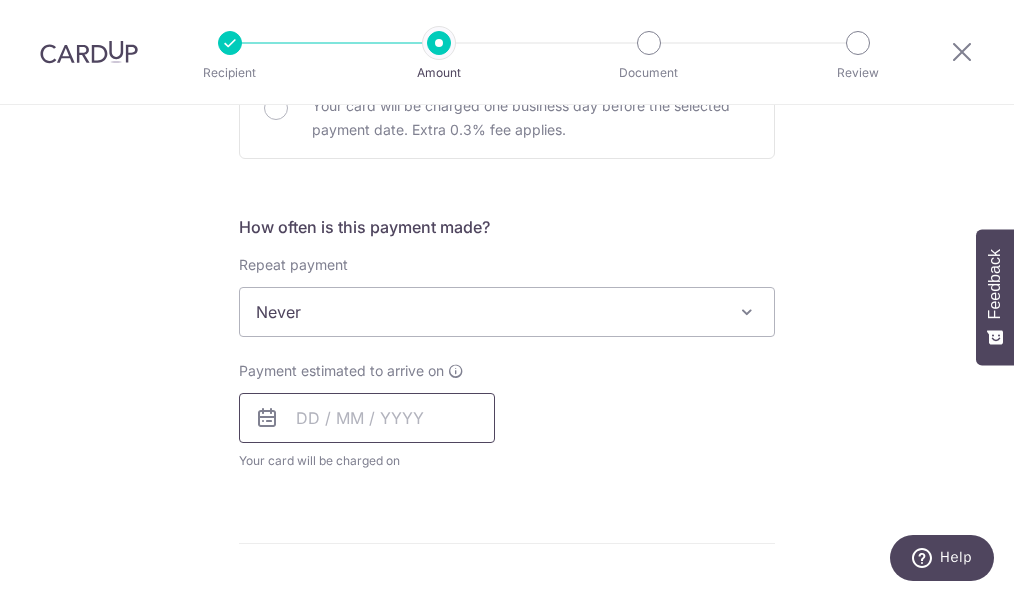click at bounding box center [367, 418] 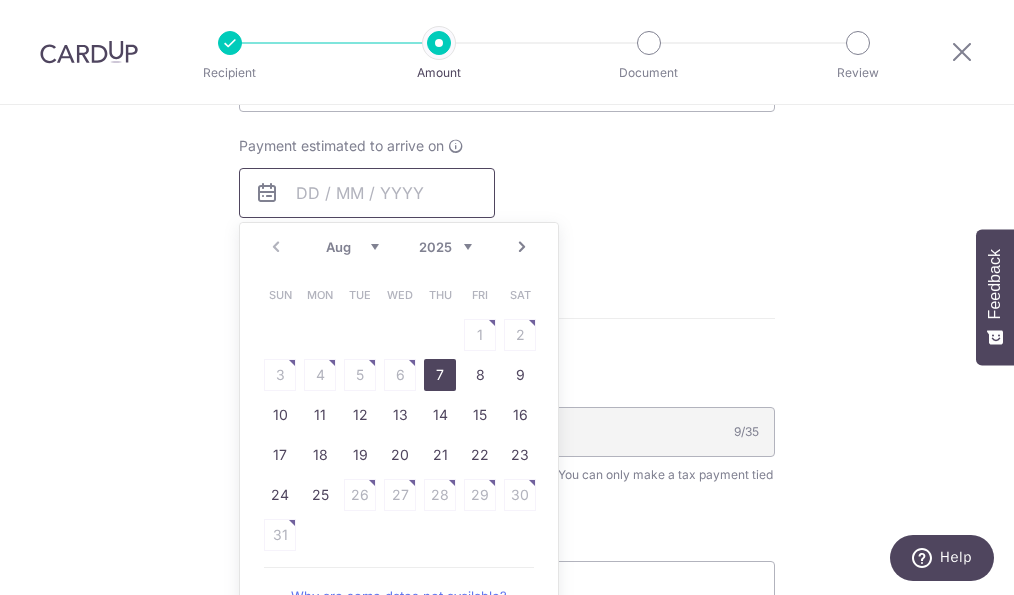 scroll, scrollTop: 961, scrollLeft: 0, axis: vertical 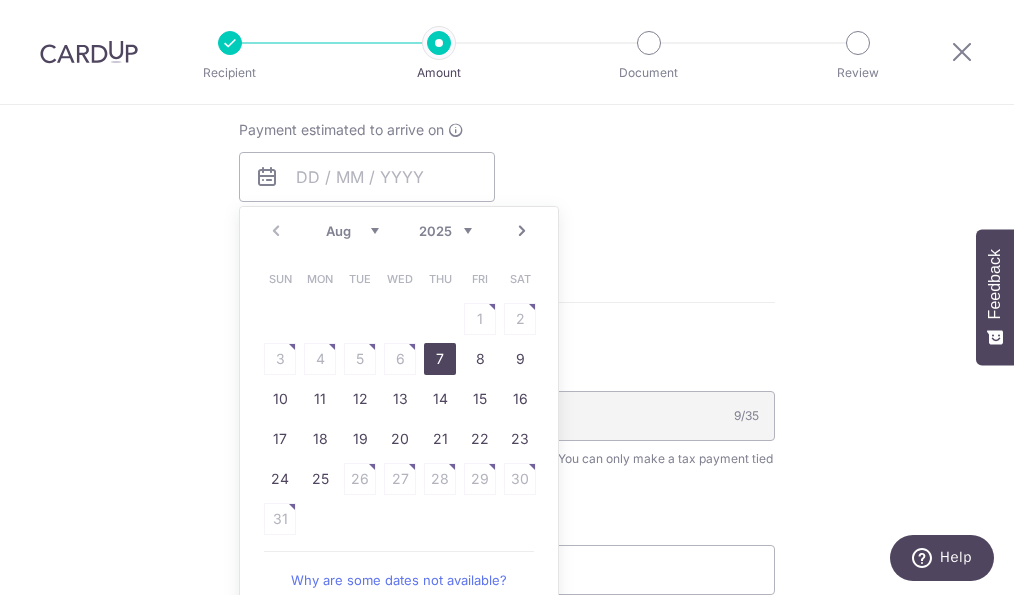 click on "25" at bounding box center (320, 479) 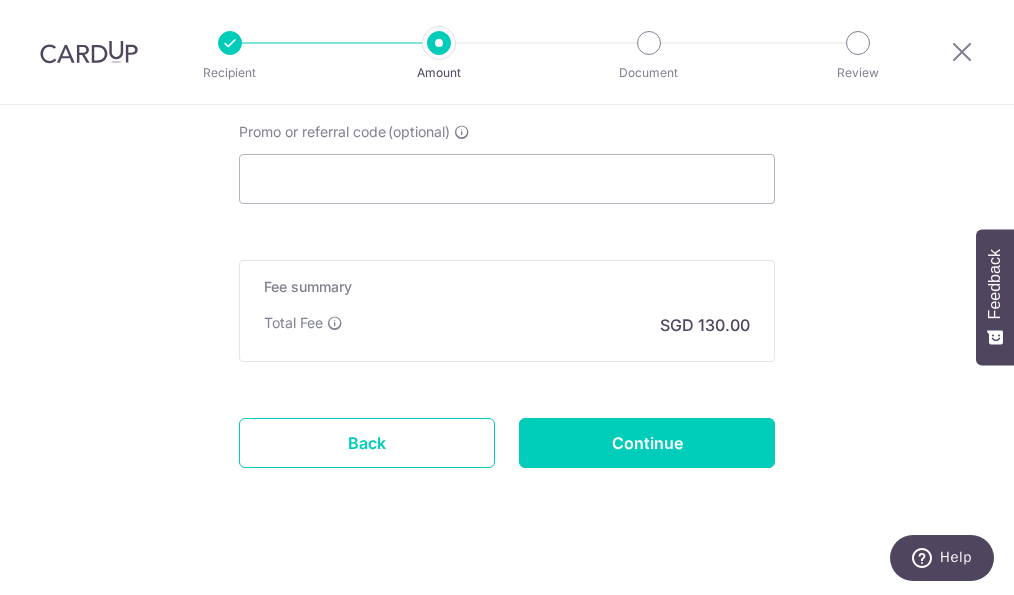 scroll, scrollTop: 1445, scrollLeft: 0, axis: vertical 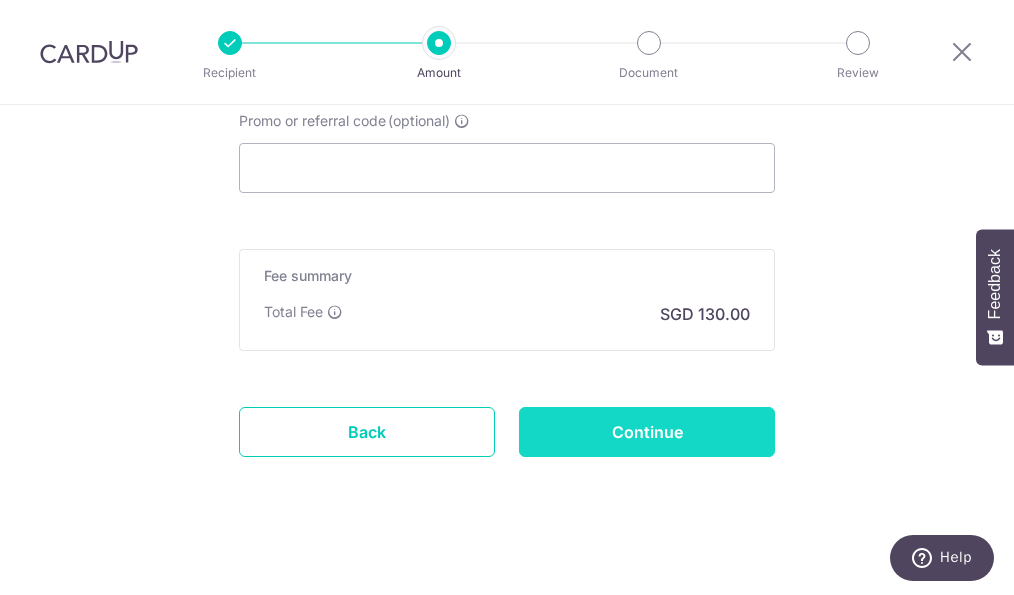 click on "Continue" at bounding box center (647, 432) 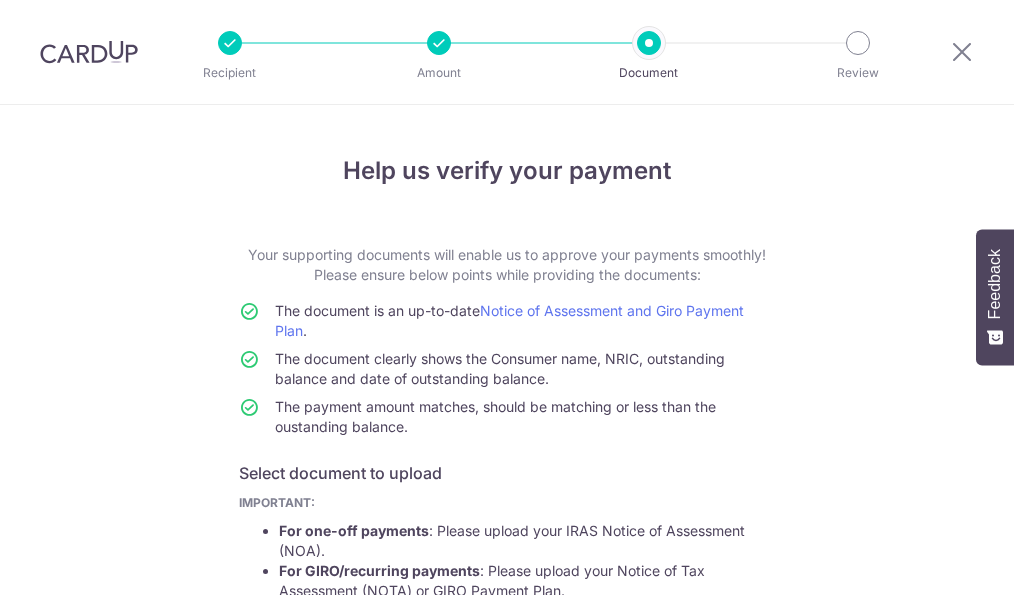 scroll, scrollTop: 0, scrollLeft: 0, axis: both 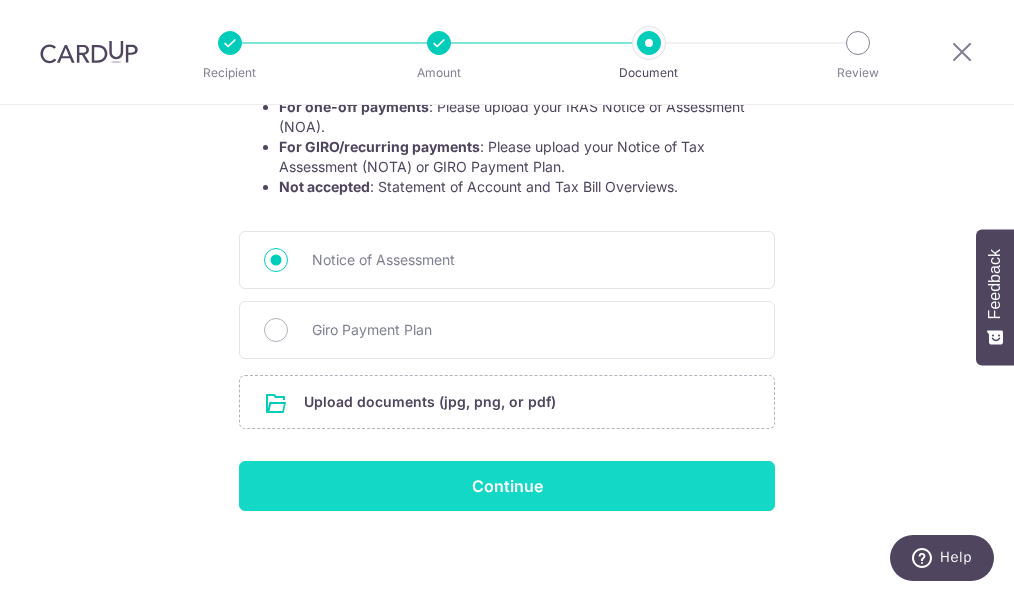 click on "Continue" at bounding box center [507, 486] 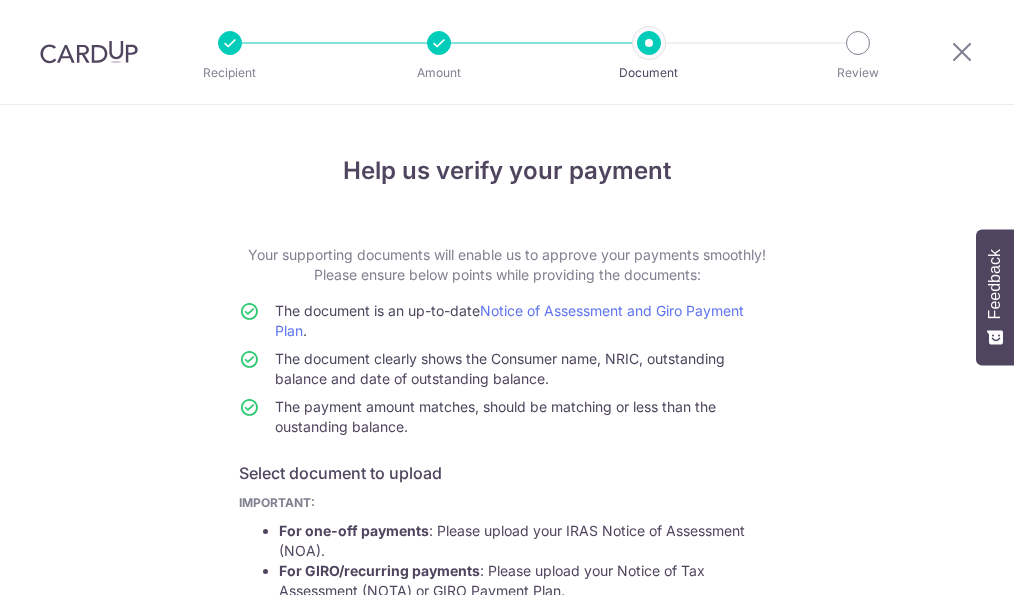 scroll, scrollTop: 0, scrollLeft: 0, axis: both 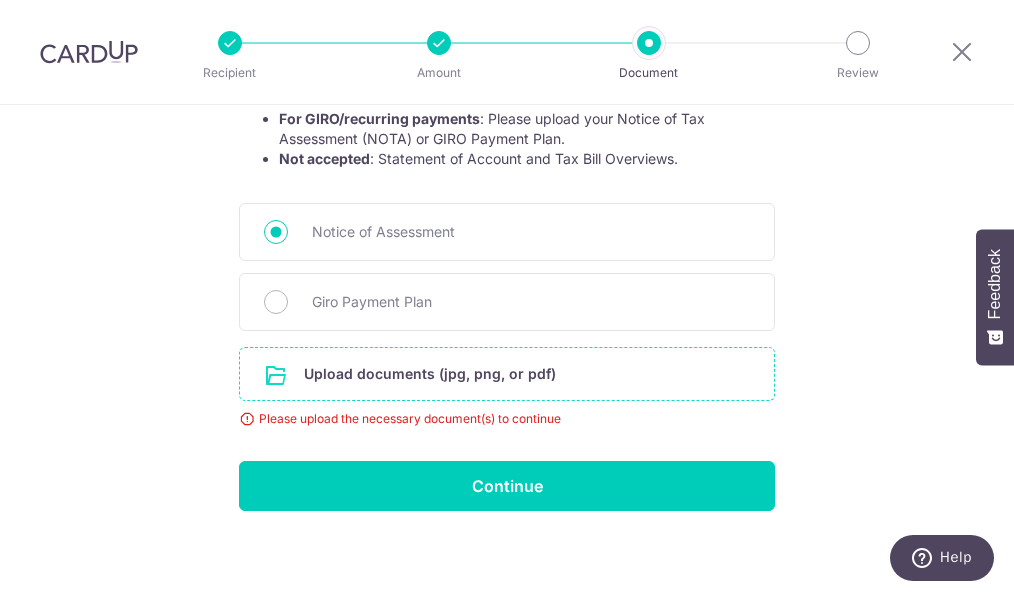 click at bounding box center (507, 374) 